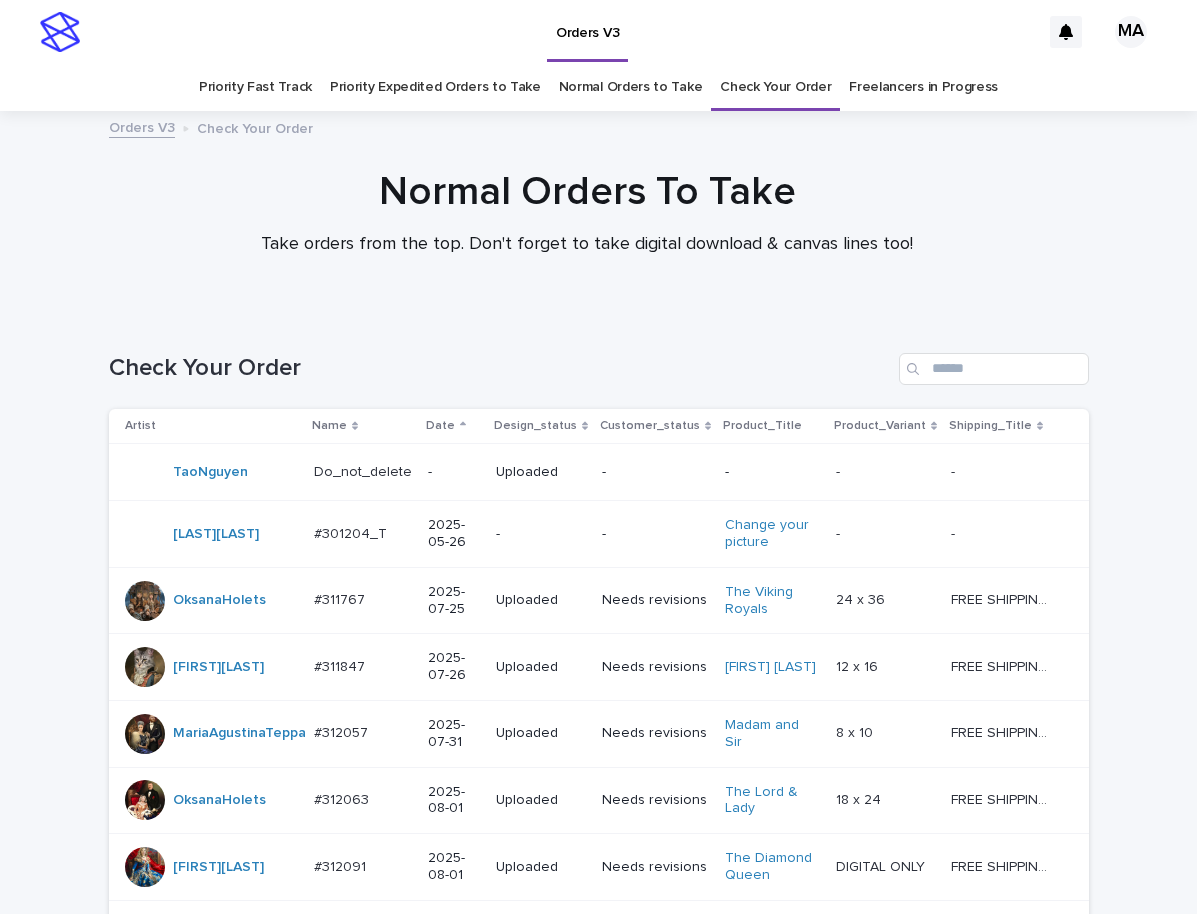 scroll, scrollTop: 0, scrollLeft: 0, axis: both 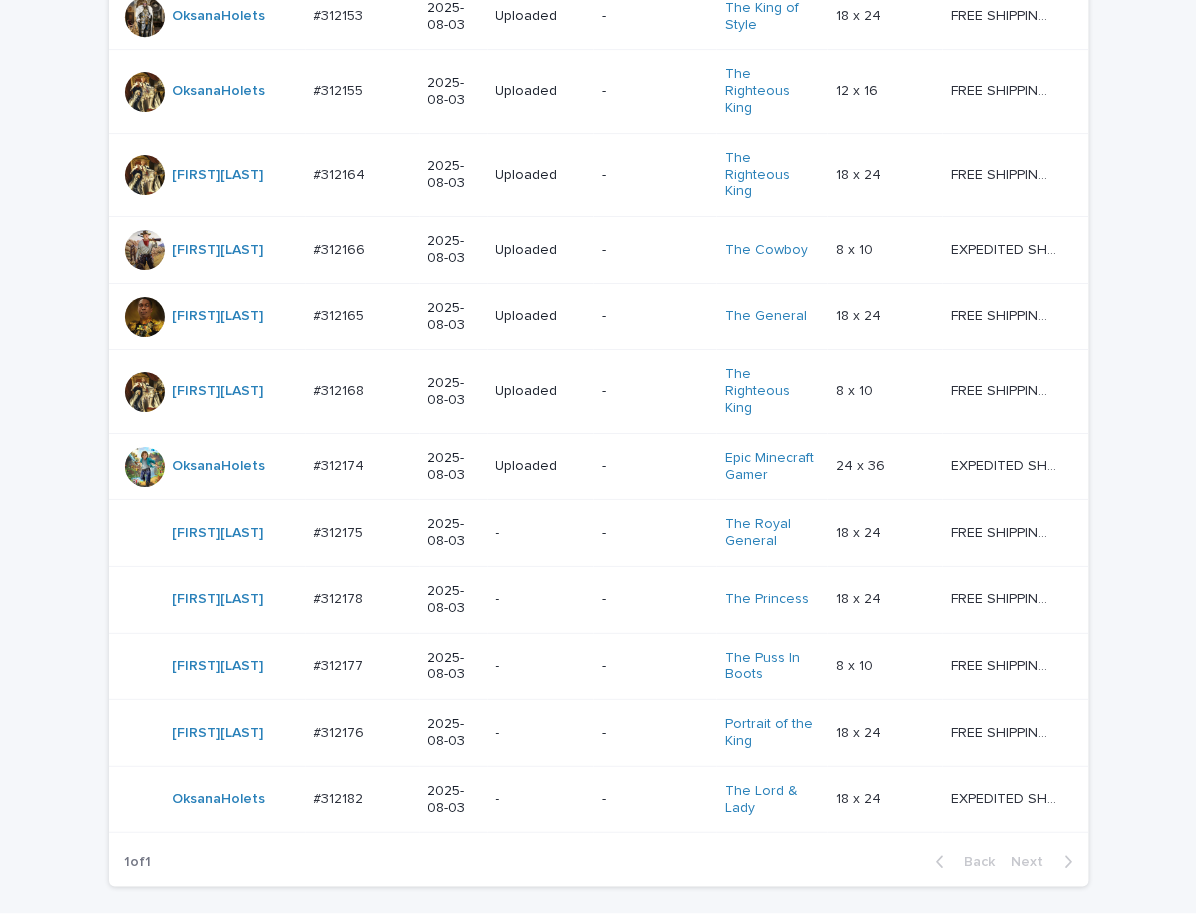 click on "Loading... Saving… Loading... Saving… Check Your Order Artist Name Date Design_status Customer_status Product_Title Product_Variant Shipping_Title TaoNguyen   Do_not_delete Do_not_delete   - Uploaded - - - -   - -   RolaineSanJuan   #301204_T #301204_T   2025-05-26 - - Change your picture   - -   - -   OksanaHolets   #311767 #311767   2025-07-25 Uploaded Needs revisions The Viking Royals   24 x 36 24 x 36   FREE SHIPPING - preview in 1-2 business days, after your approval delivery will take 5-10 b.d. FREE SHIPPING - preview in 1-2 business days, after your approval delivery will take 5-10 b.d.   MariiaBuchka   #311847 #311847   2025-07-26 Uploaded Needs revisions Duke Whiskers   12 x 16 12 x 16   FREE SHIPPING - preview in 1-2 business days, after your approval delivery will take 5-10 b.d. FREE SHIPPING - preview in 1-2 business days, after your approval delivery will take 5-10 b.d.   MariaAgustinaTeppa   #312057 #312057   2025-07-31 Uploaded Needs revisions Madam and Sir   8 x 10 8 x 10" at bounding box center [598, -183] 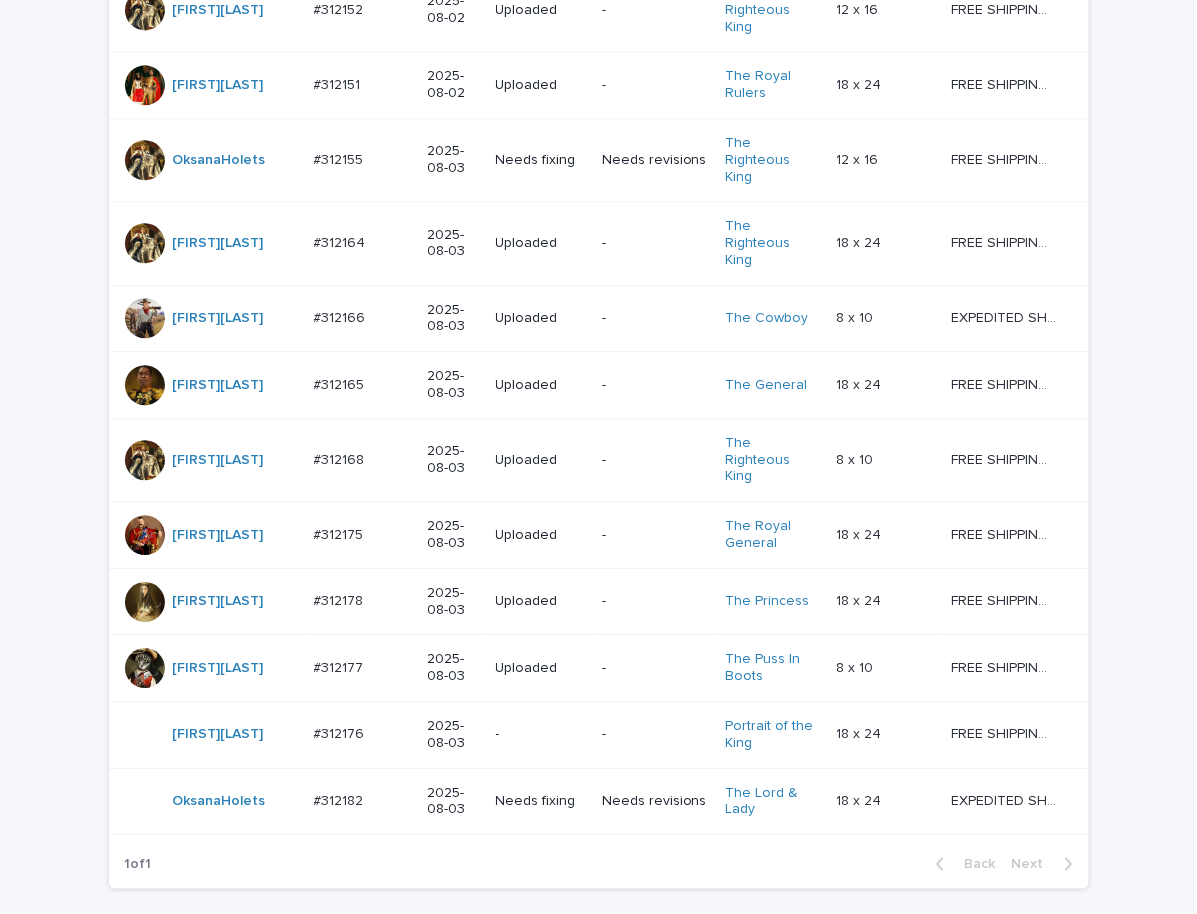 scroll, scrollTop: 1282, scrollLeft: 0, axis: vertical 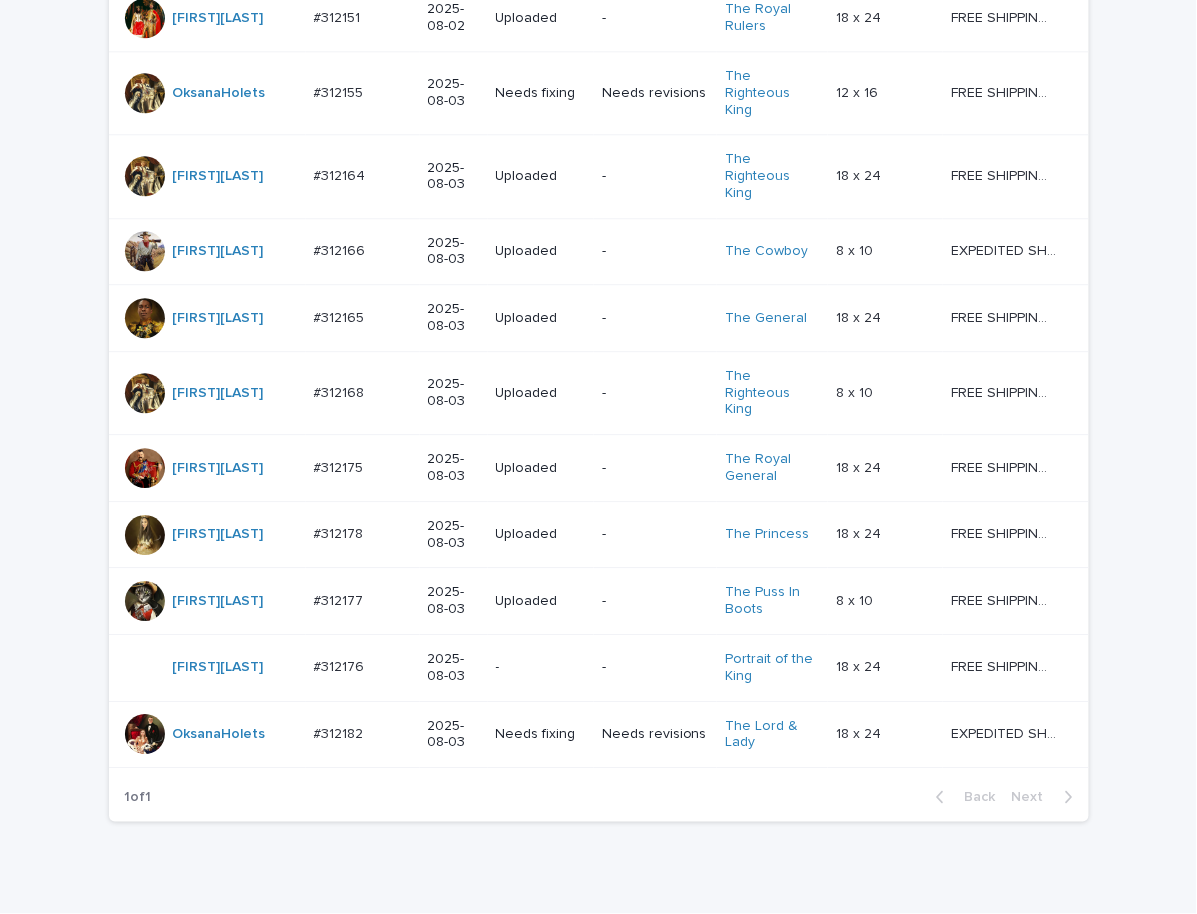 click on "Needs revisions" at bounding box center [655, 734] 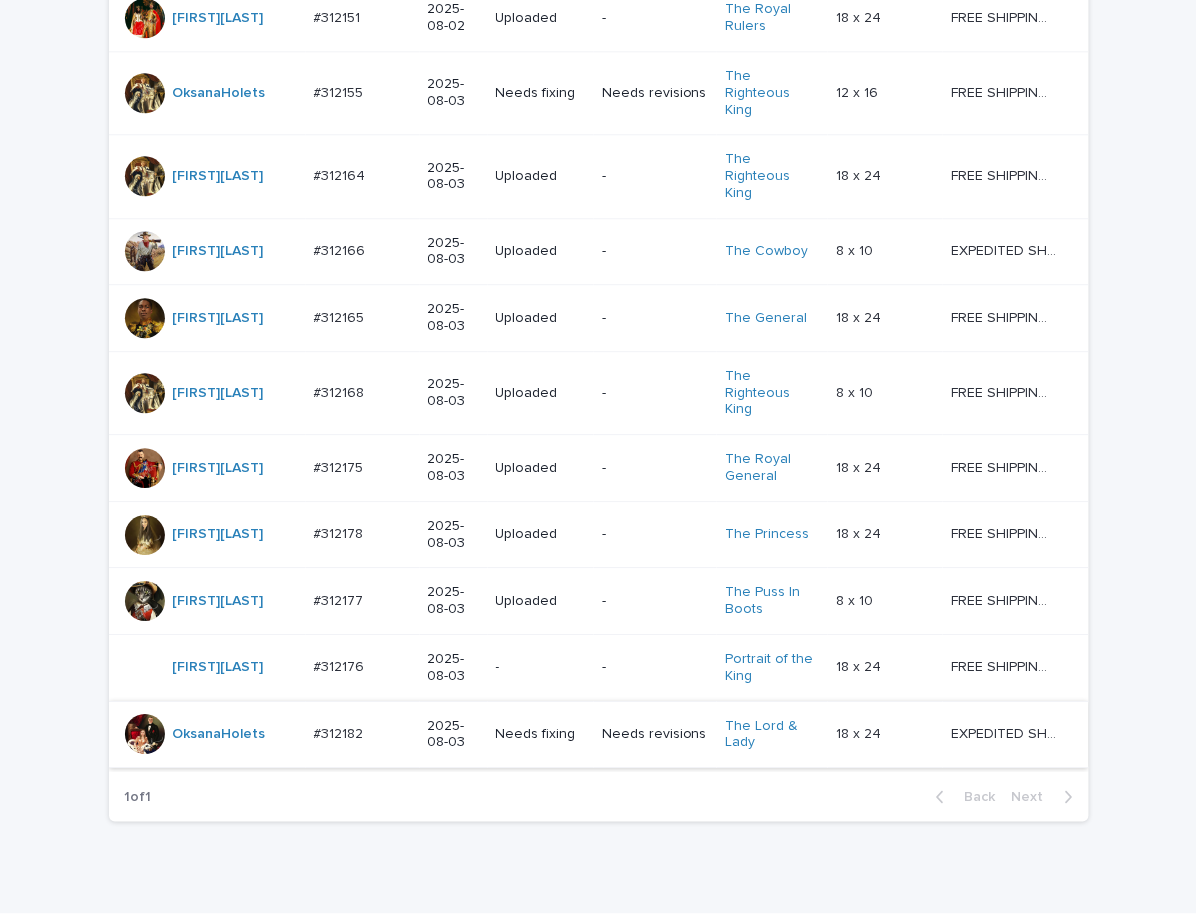 scroll, scrollTop: 0, scrollLeft: 0, axis: both 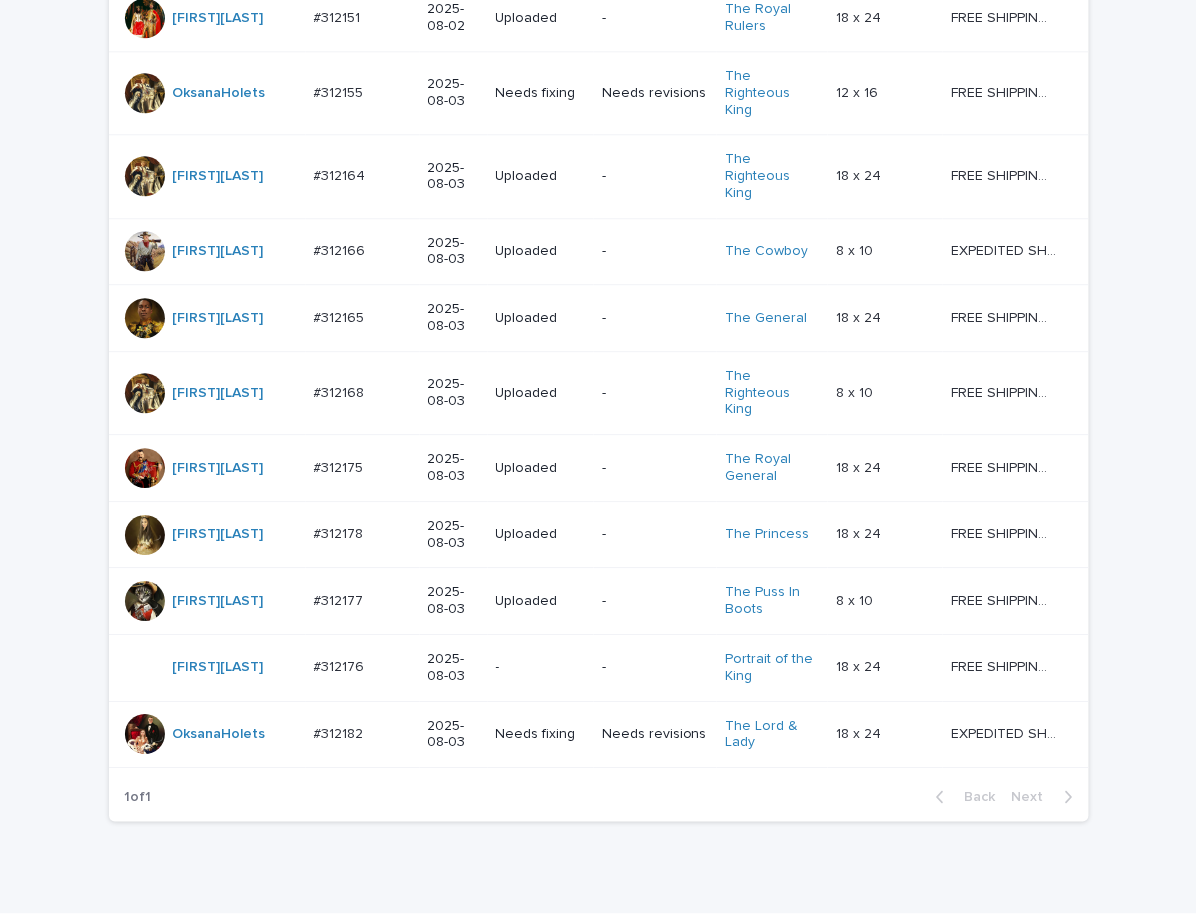 click on "Powered By Stacker" at bounding box center [598, 966] 